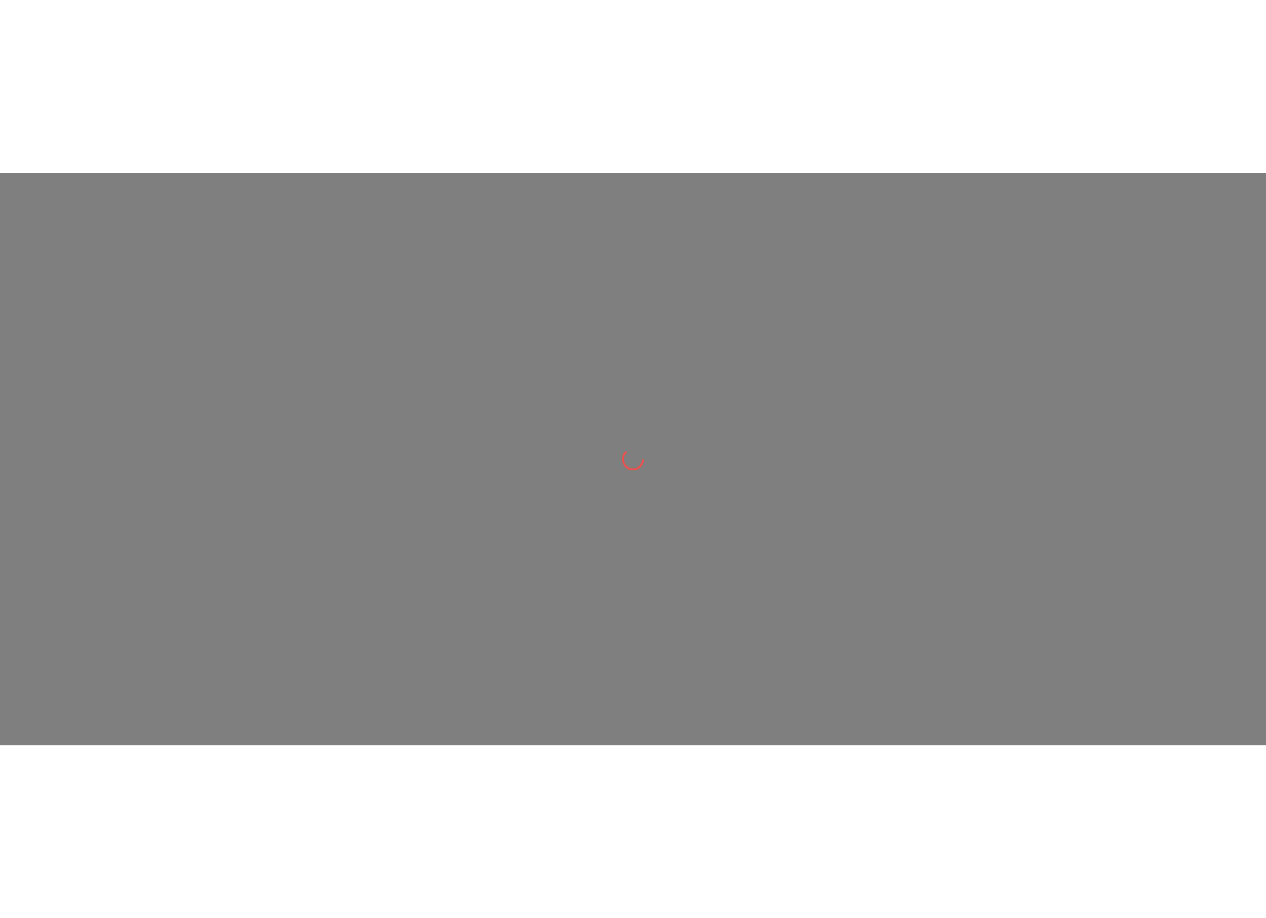 scroll, scrollTop: 0, scrollLeft: 0, axis: both 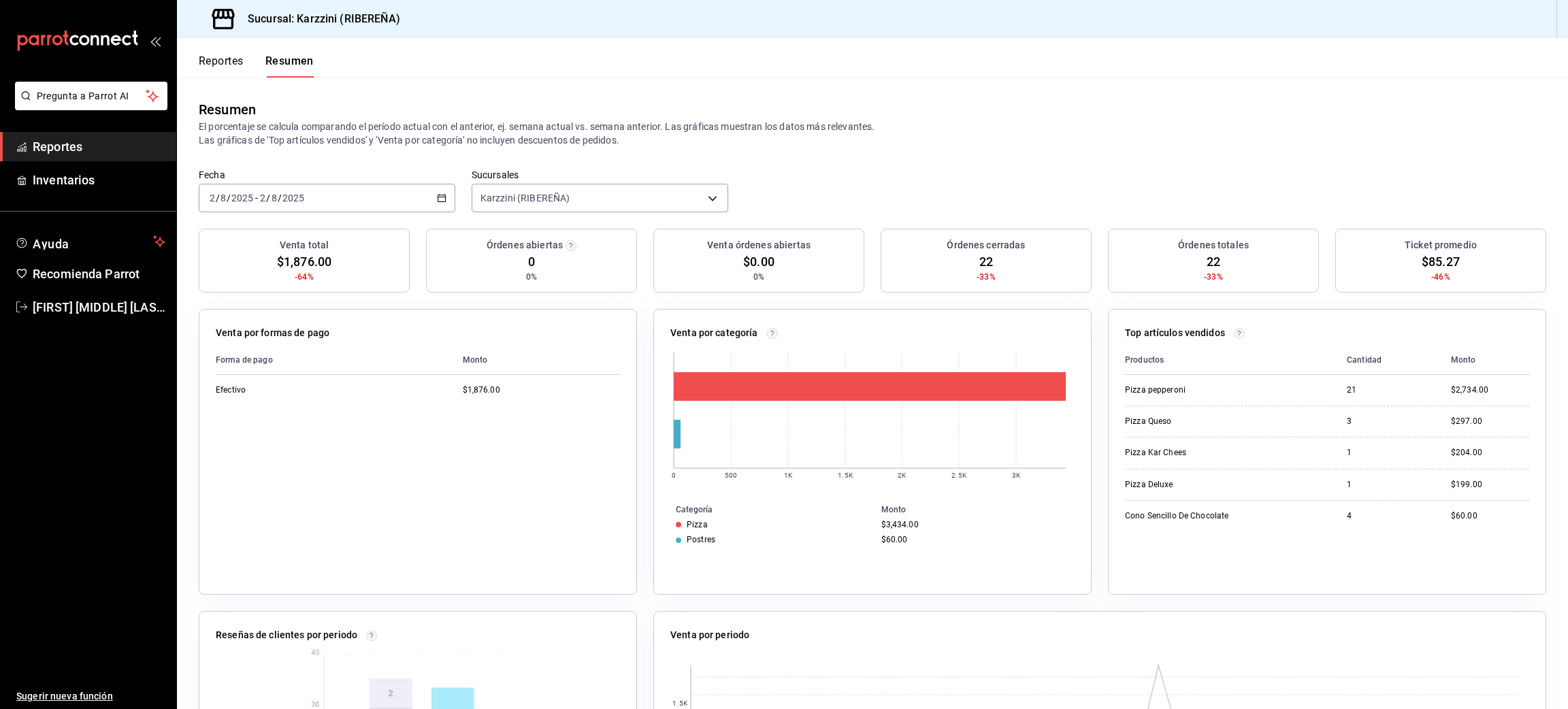 click on "Reportes" at bounding box center [221, 66] 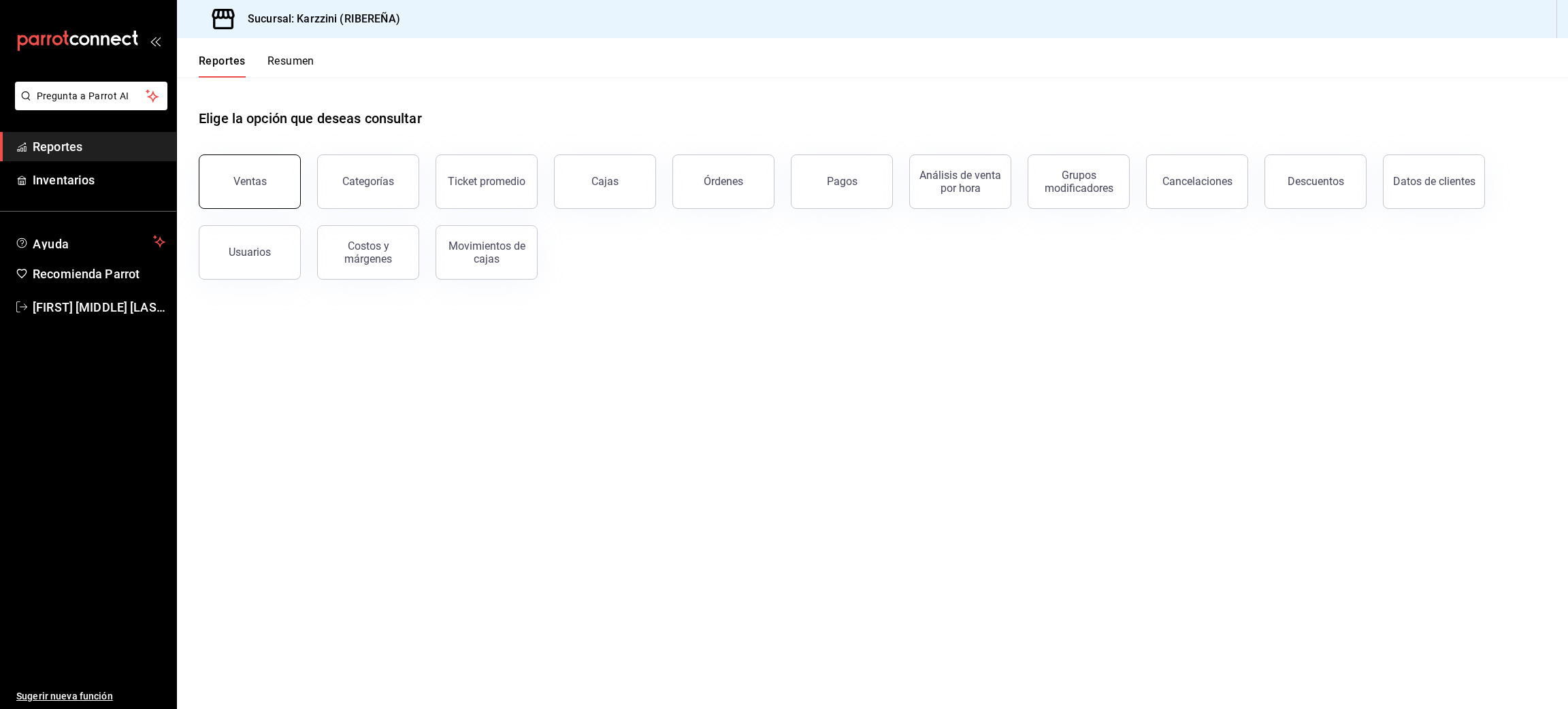 click on "Ventas" at bounding box center (250, 181) 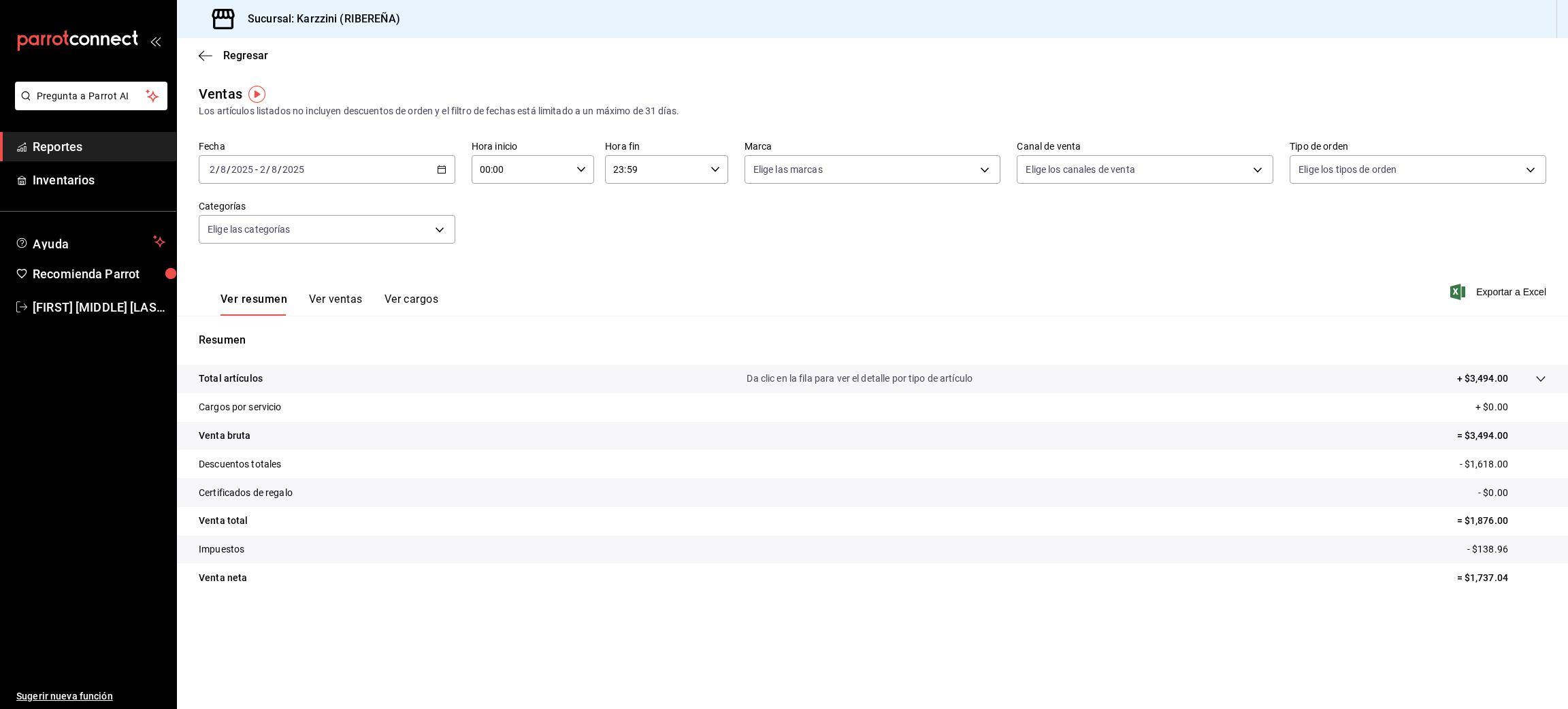 click on "Fecha 2025-08-02 2 / 8 / 2025 - 2025-08-02 2 / 8 / 2025 Hora inicio 00:00 Hora inicio Hora fin 23:59 Hora fin Marca Elige las marcas Canal de venta Elige los canales de venta Tipo de orden Elige los tipos de orden Categorías Elige las categorías" at bounding box center [872, 200] 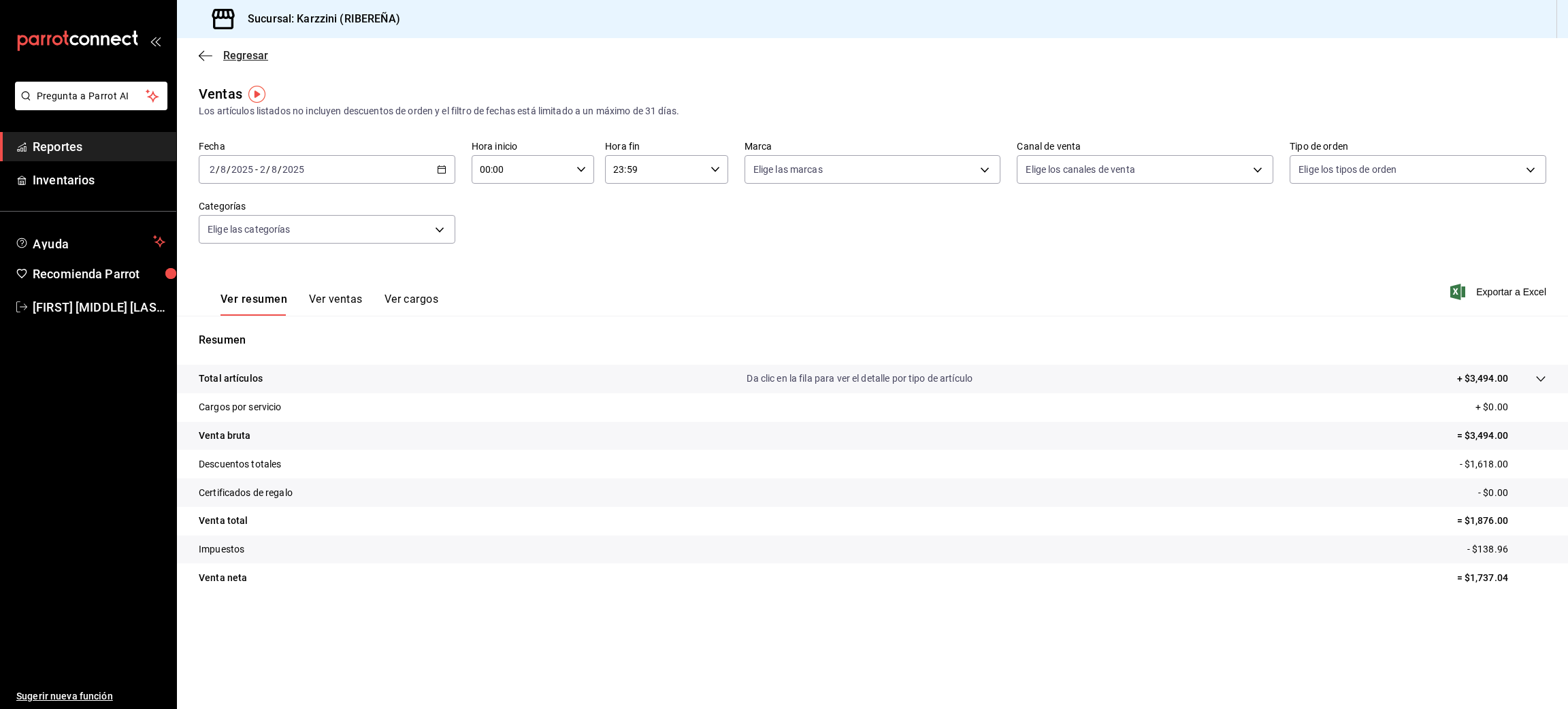 click 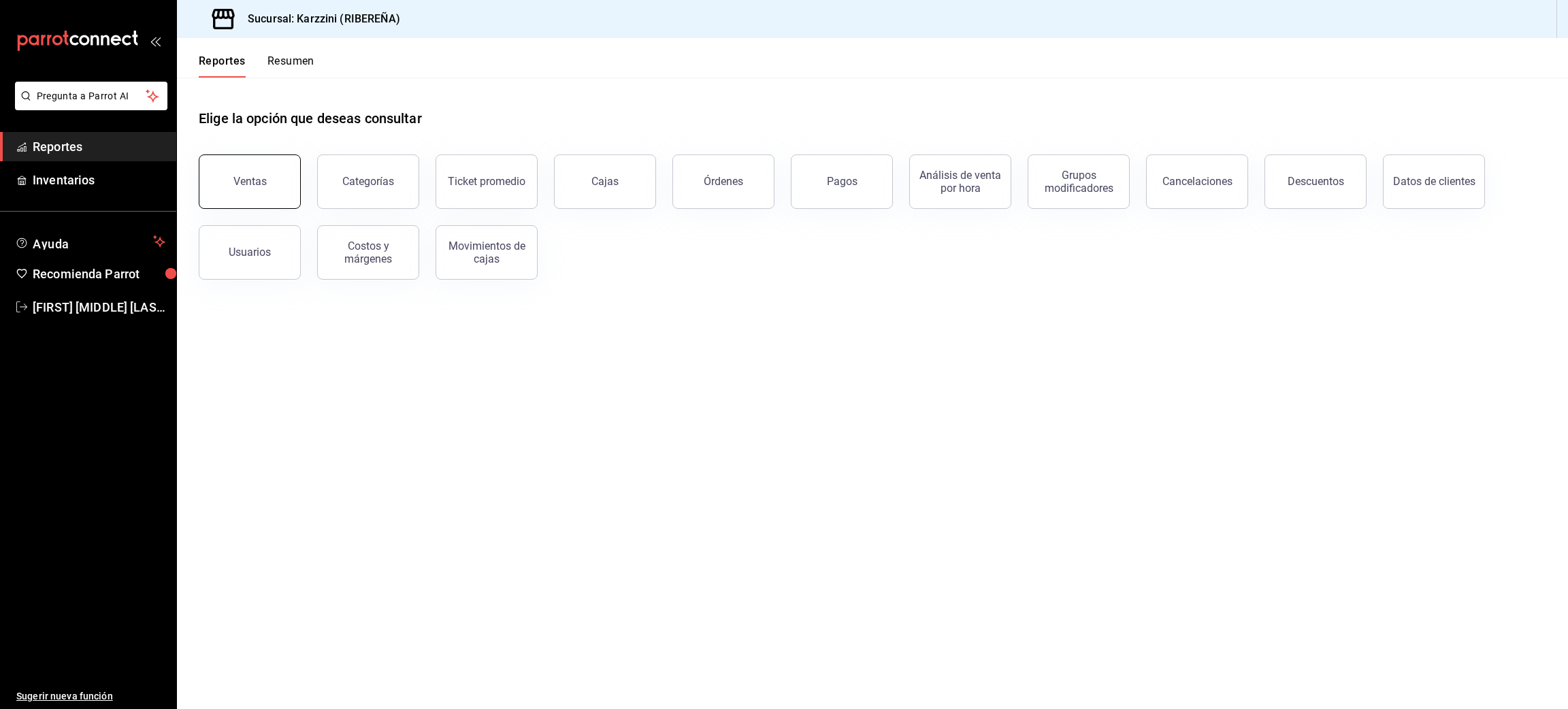 click on "Ventas" at bounding box center (250, 181) 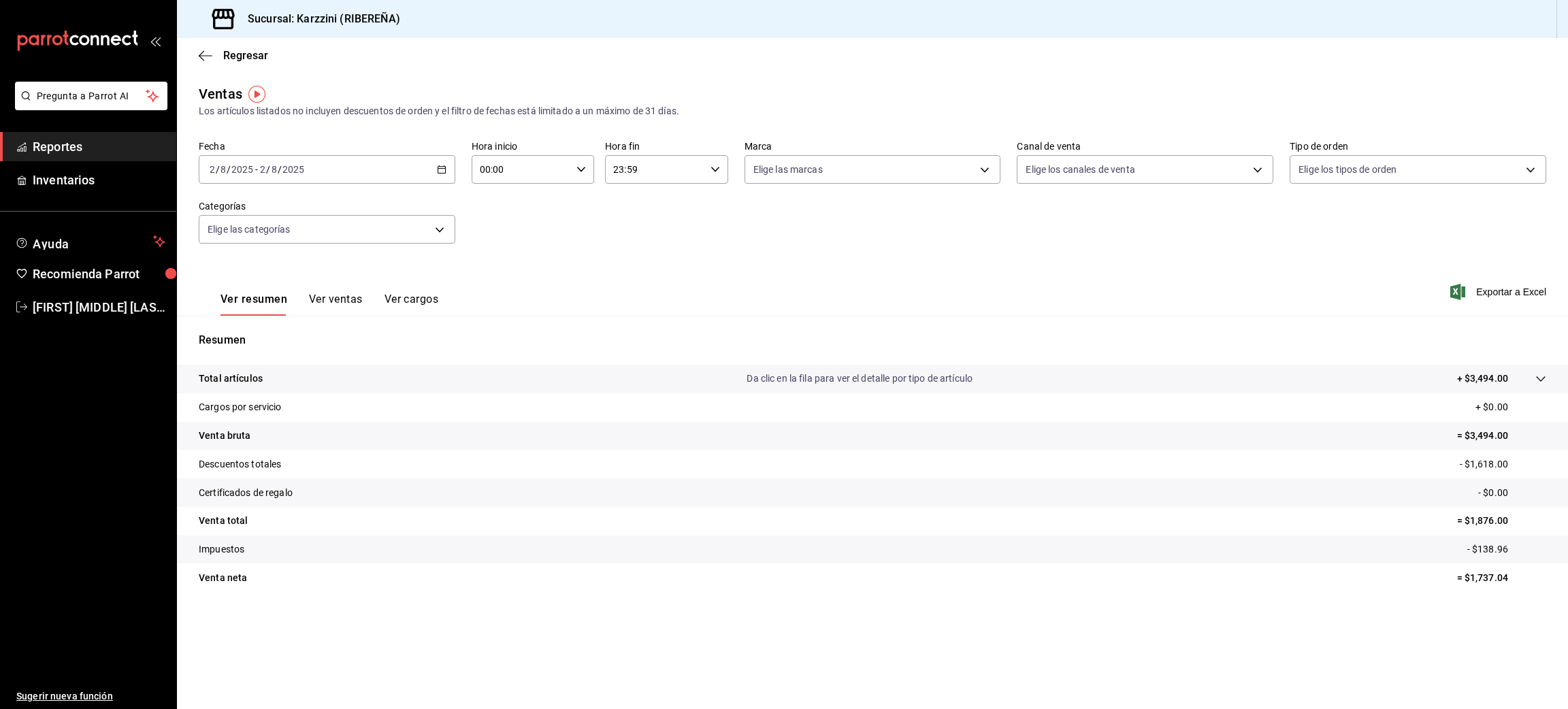click on "Ver resumen Ver ventas Ver cargos Exportar a Excel" at bounding box center (872, 288) 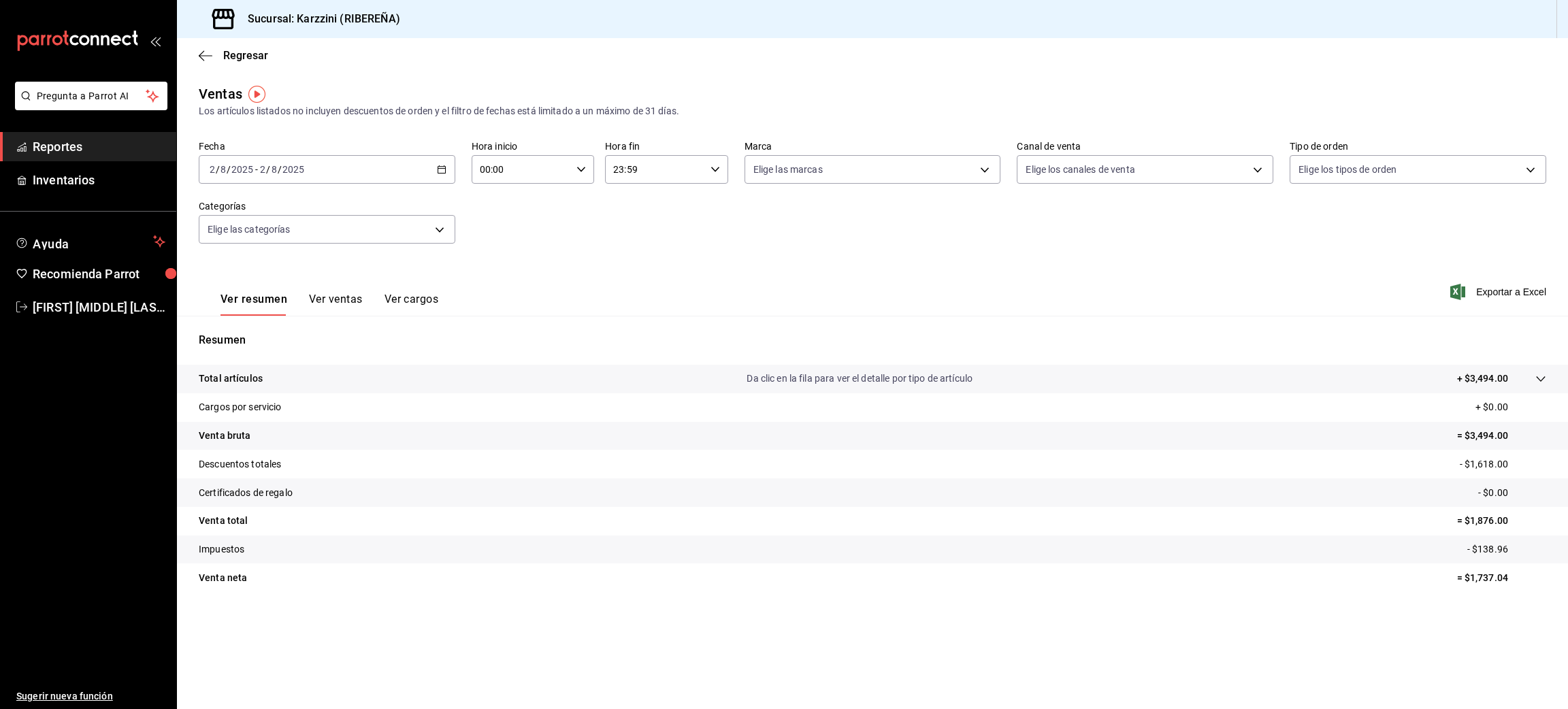 click on "Fecha 2025-08-02 2 / 8 / 2025 - 2025-08-02 2 / 8 / 2025 Hora inicio 00:00 Hora inicio Hora fin 23:59 Hora fin Marca Elige las marcas Canal de venta Elige los canales de venta Tipo de orden Elige los tipos de orden Categorías Elige las categorías" at bounding box center (872, 200) 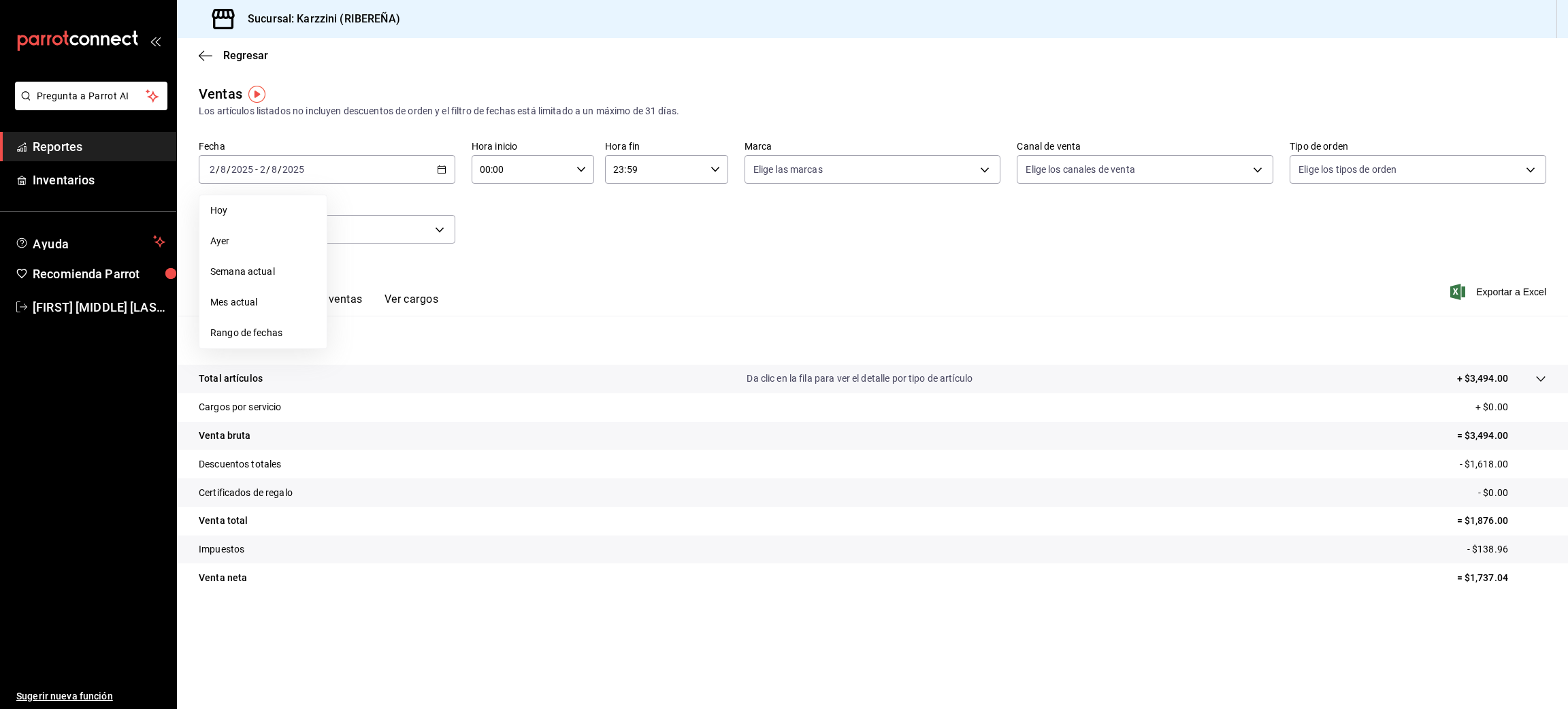 click on "Ver resumen Ver ventas Ver cargos Exportar a Excel" at bounding box center (872, 288) 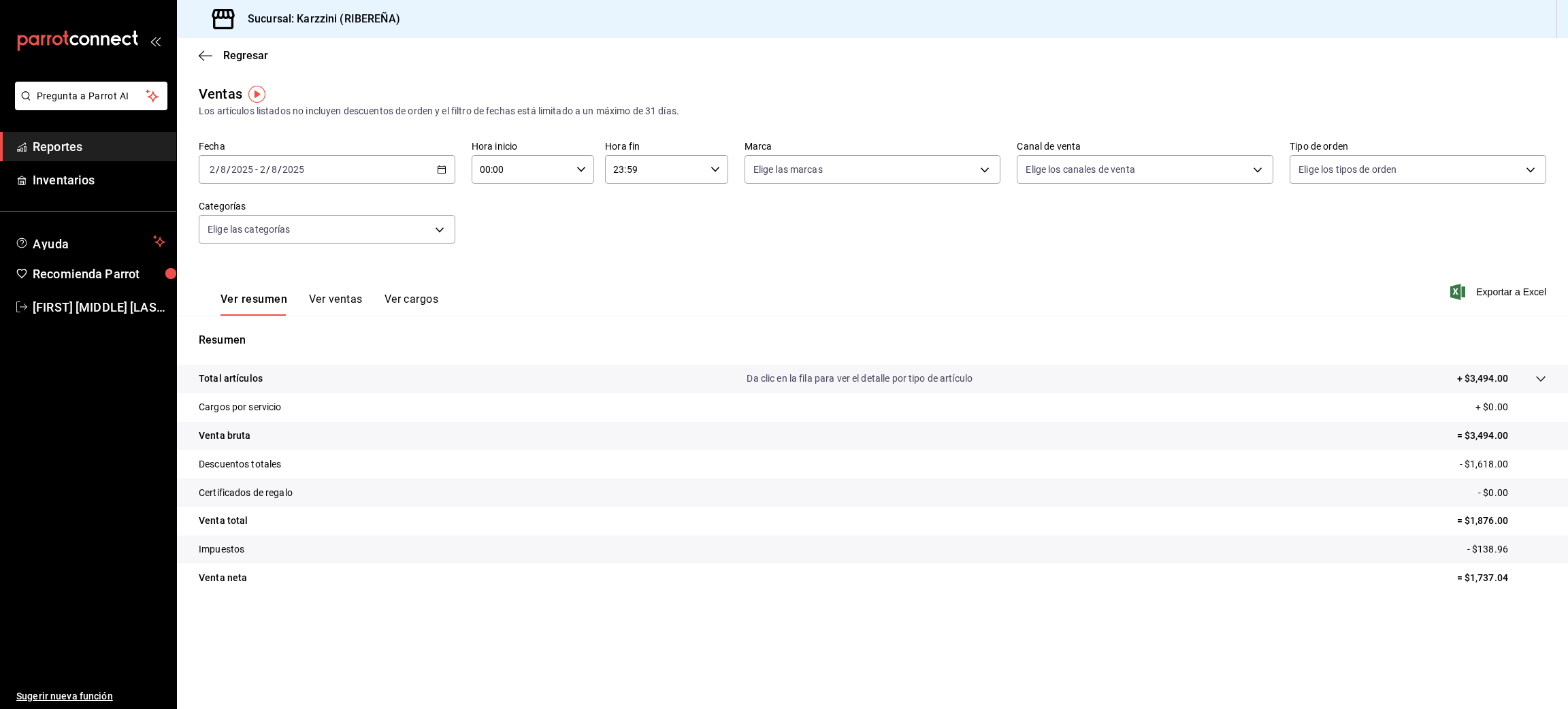 click on "Ver ventas" at bounding box center (336, 304) 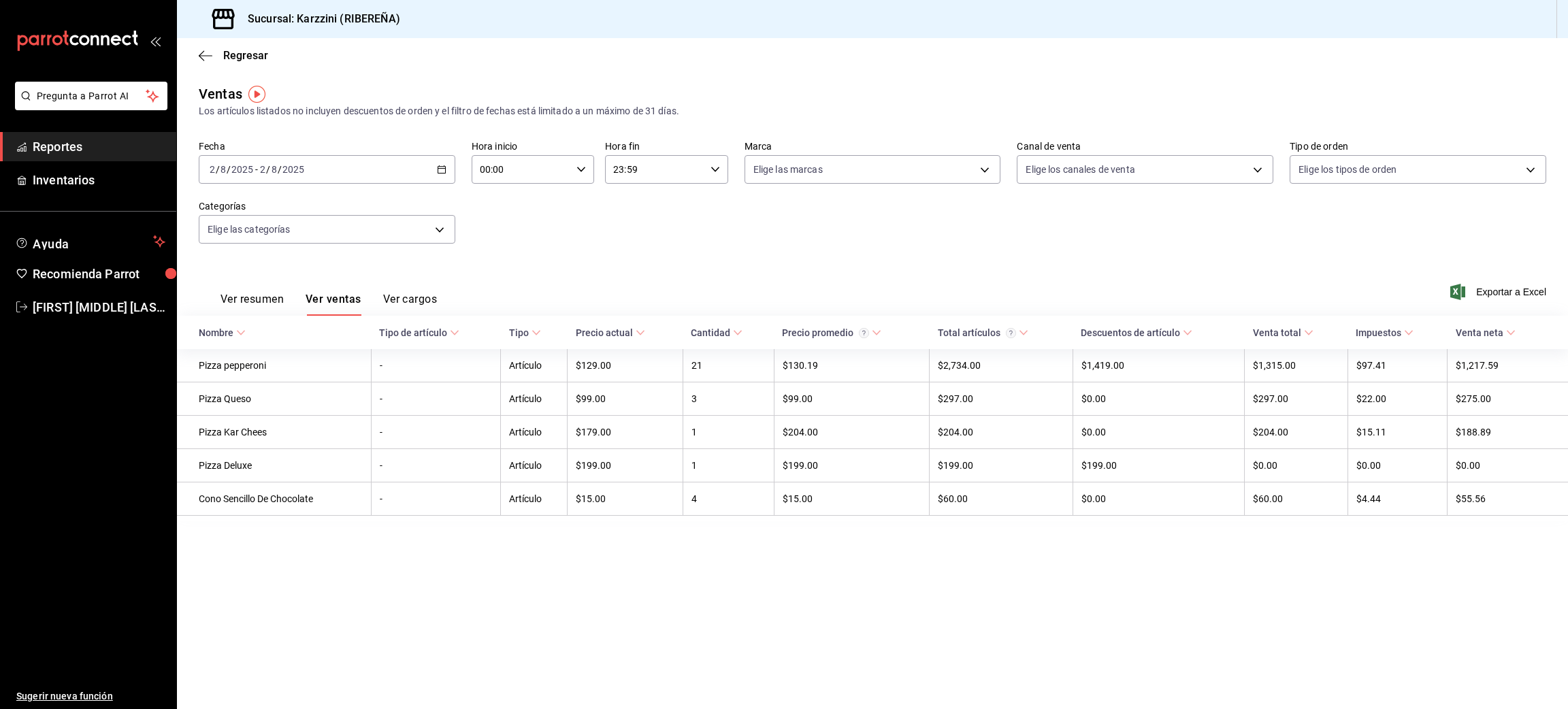click on "Fecha 2025-08-02 2 / 8 / 2025 - 2025-08-02 2 / 8 / 2025 Hora inicio 00:00 Hora inicio Hora fin 23:59 Hora fin Marca Elige las marcas Canal de venta Elige los canales de venta Tipo de orden Elige los tipos de orden Categorías Elige las categorías" at bounding box center (872, 200) 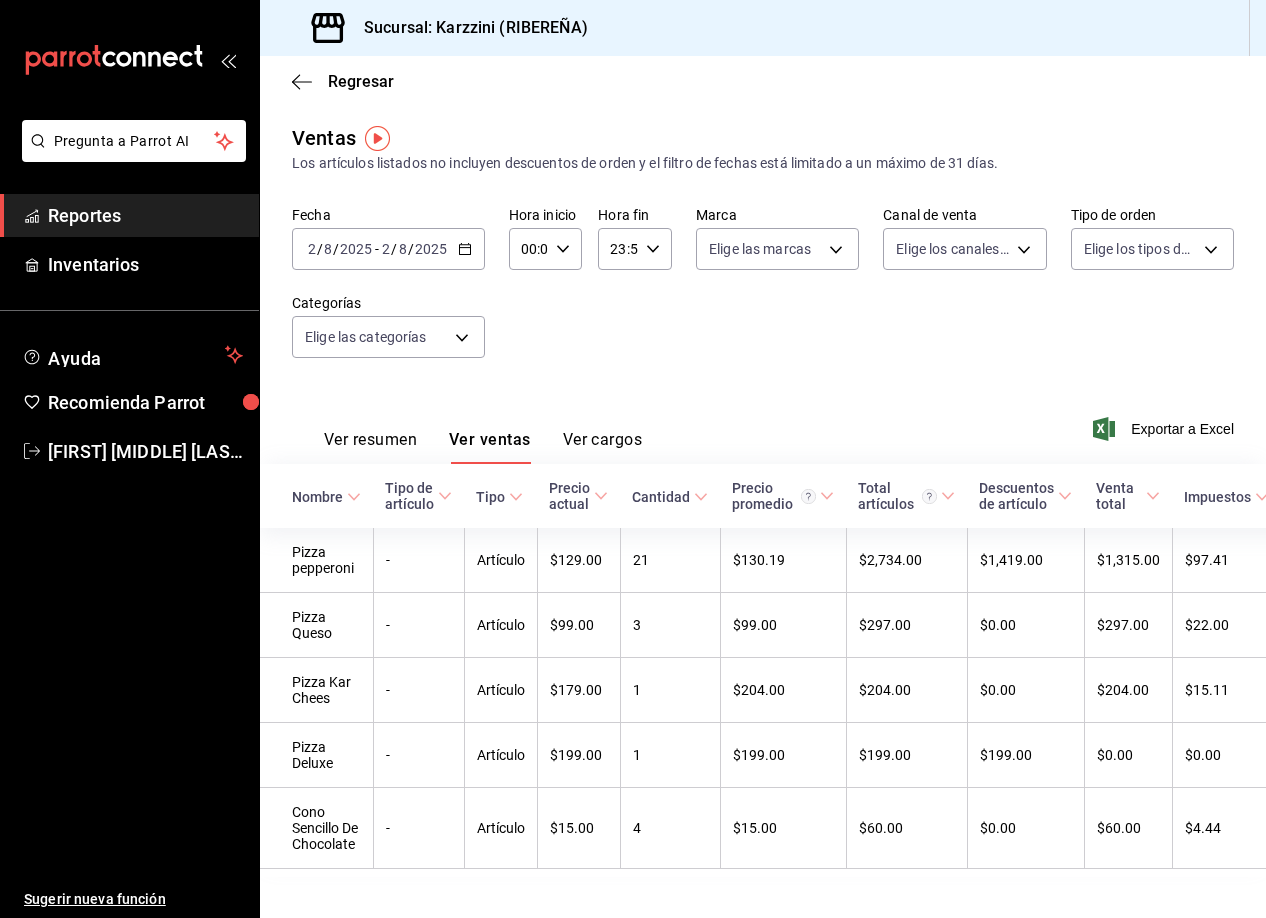 click on "2025-08-02 2 / 8 / 2025 - 2025-08-02 2 / 8 / 2025" at bounding box center (388, 249) 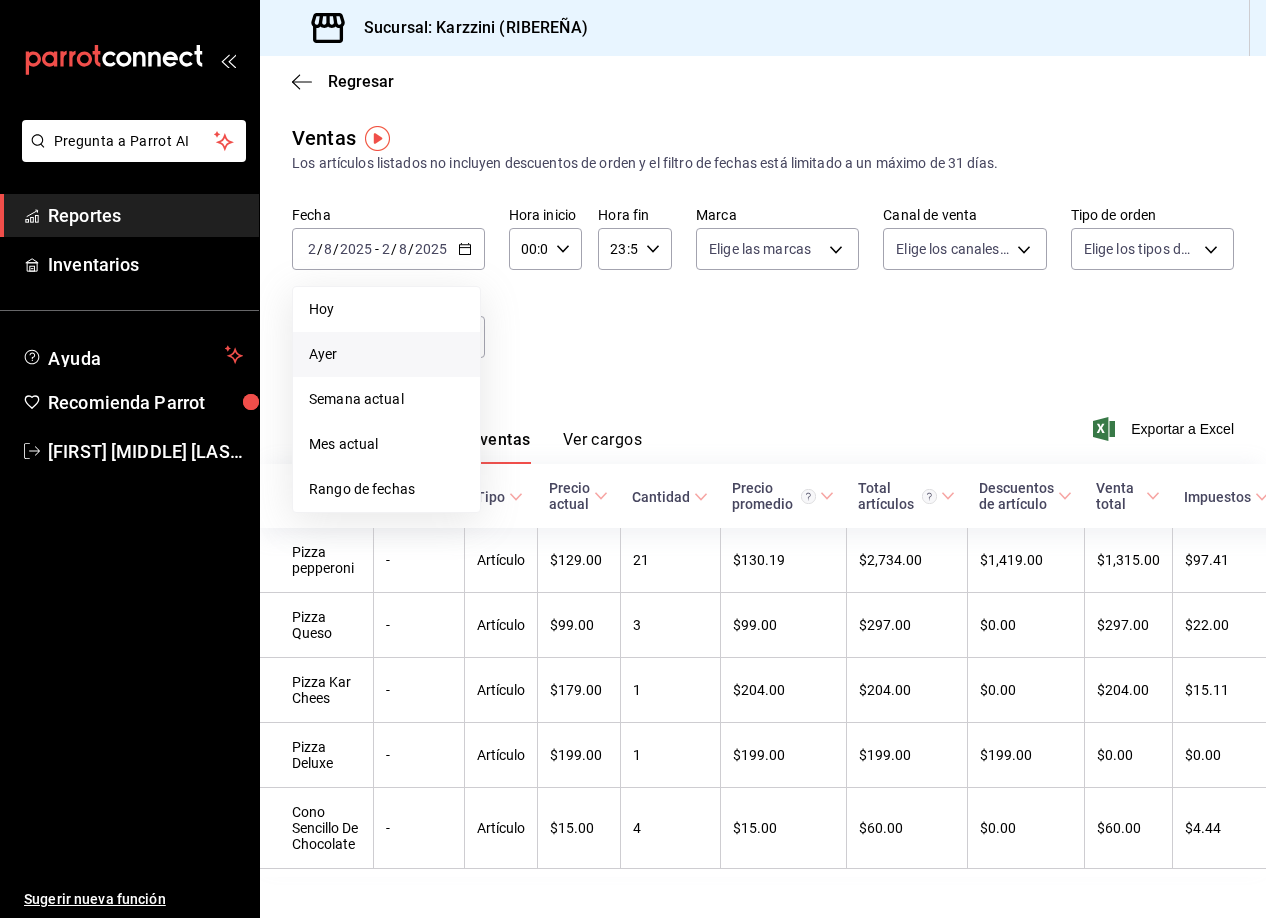 click on "Ayer" at bounding box center (386, 354) 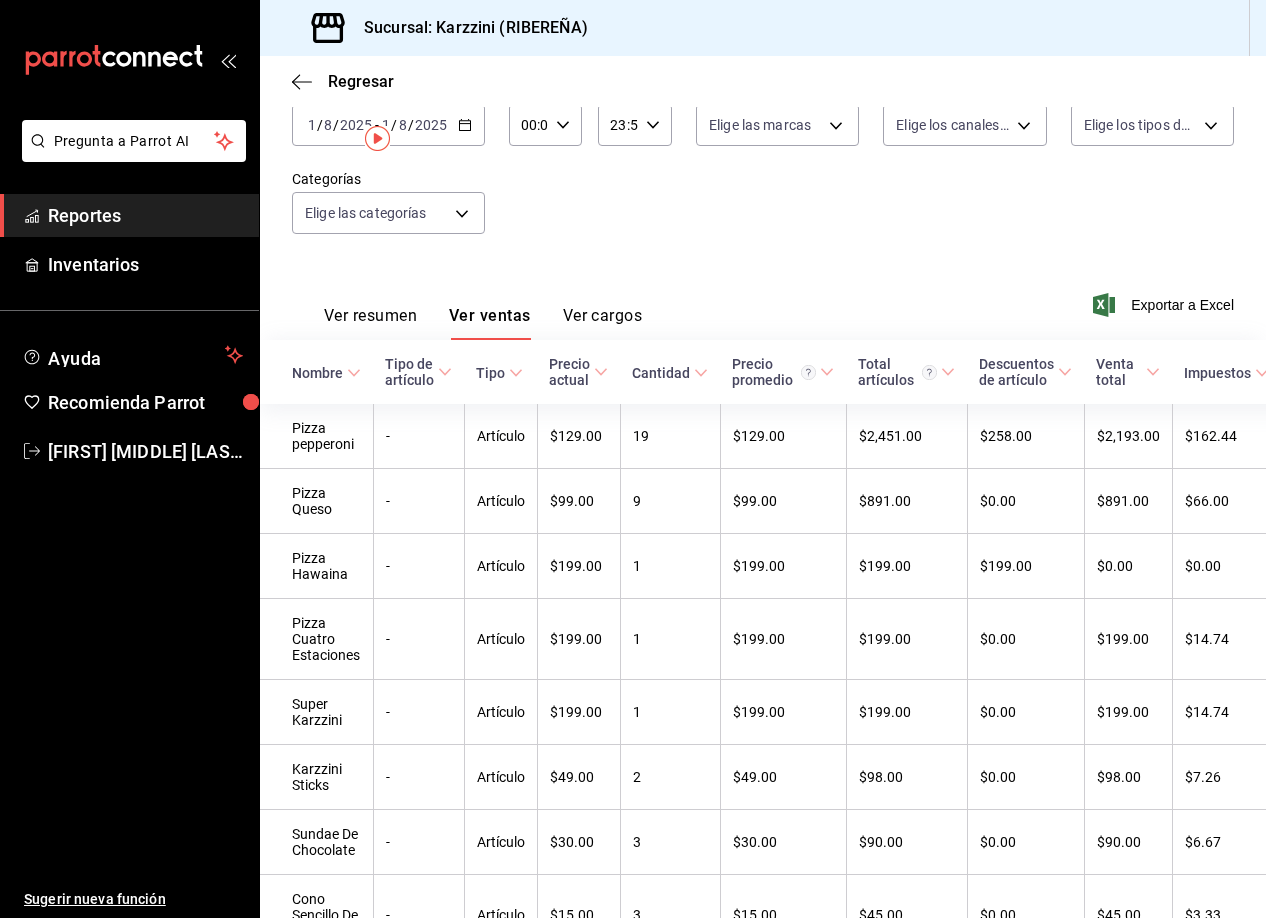 scroll, scrollTop: 0, scrollLeft: 0, axis: both 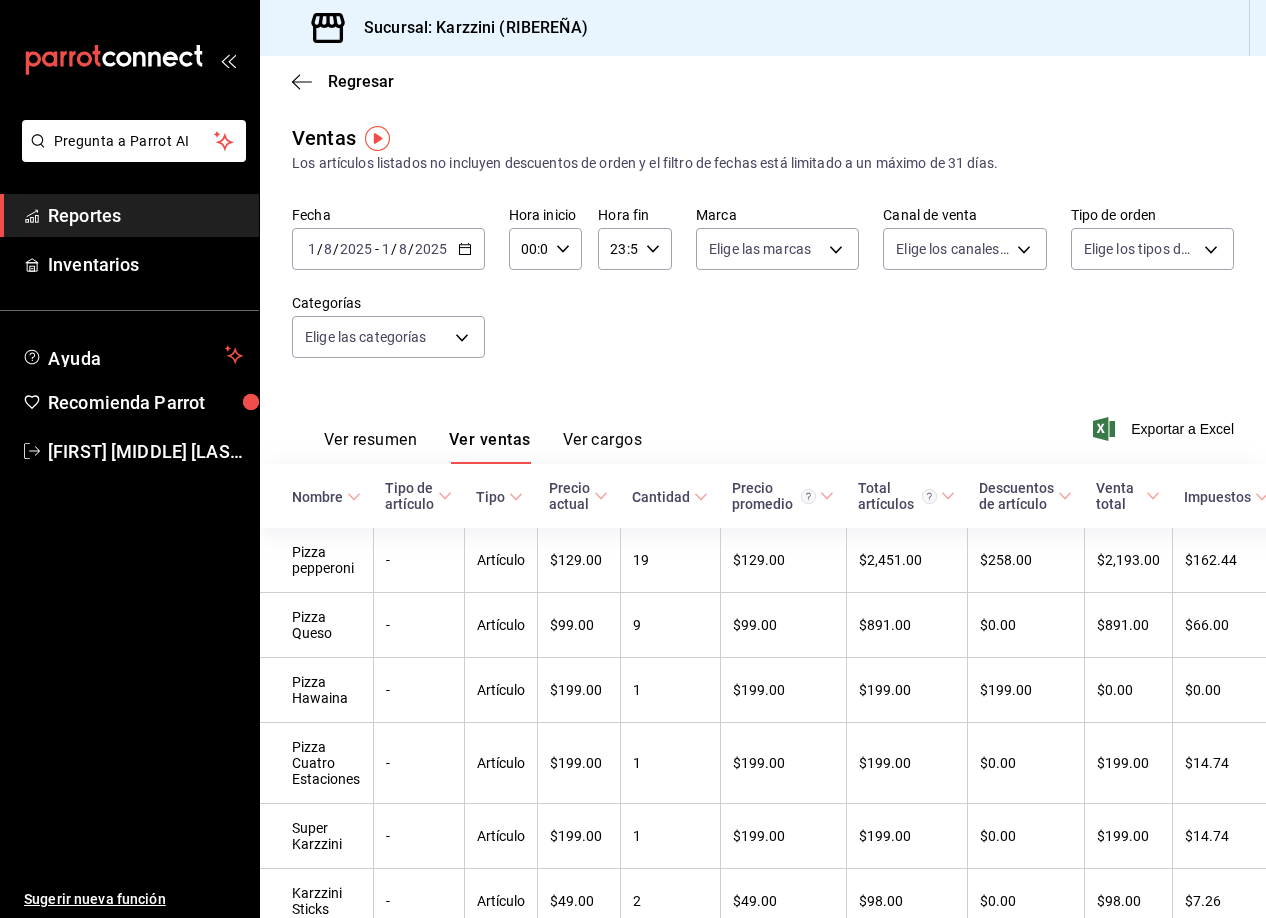 click on "Ver resumen" at bounding box center [370, 447] 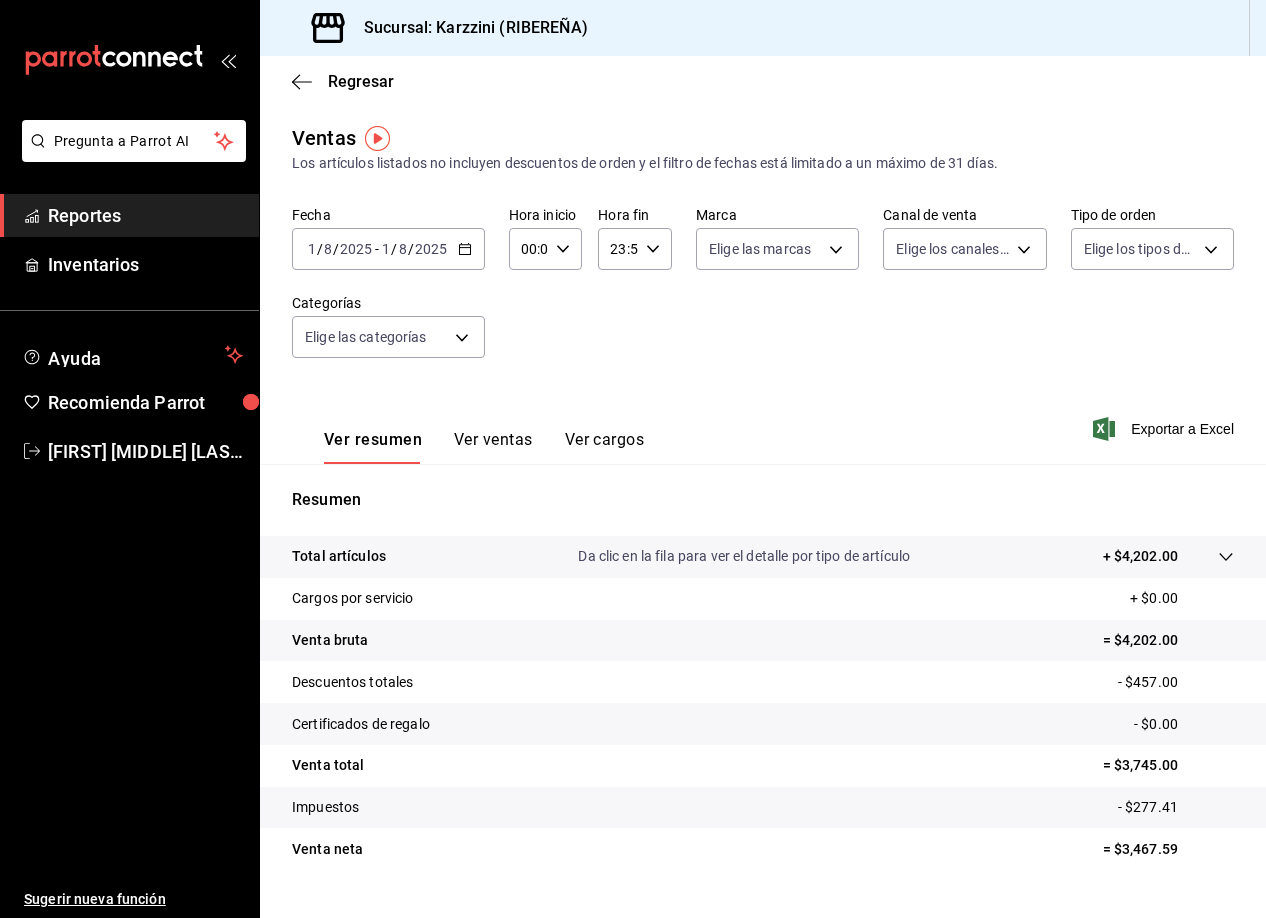 click on "Ver ventas" at bounding box center (493, 447) 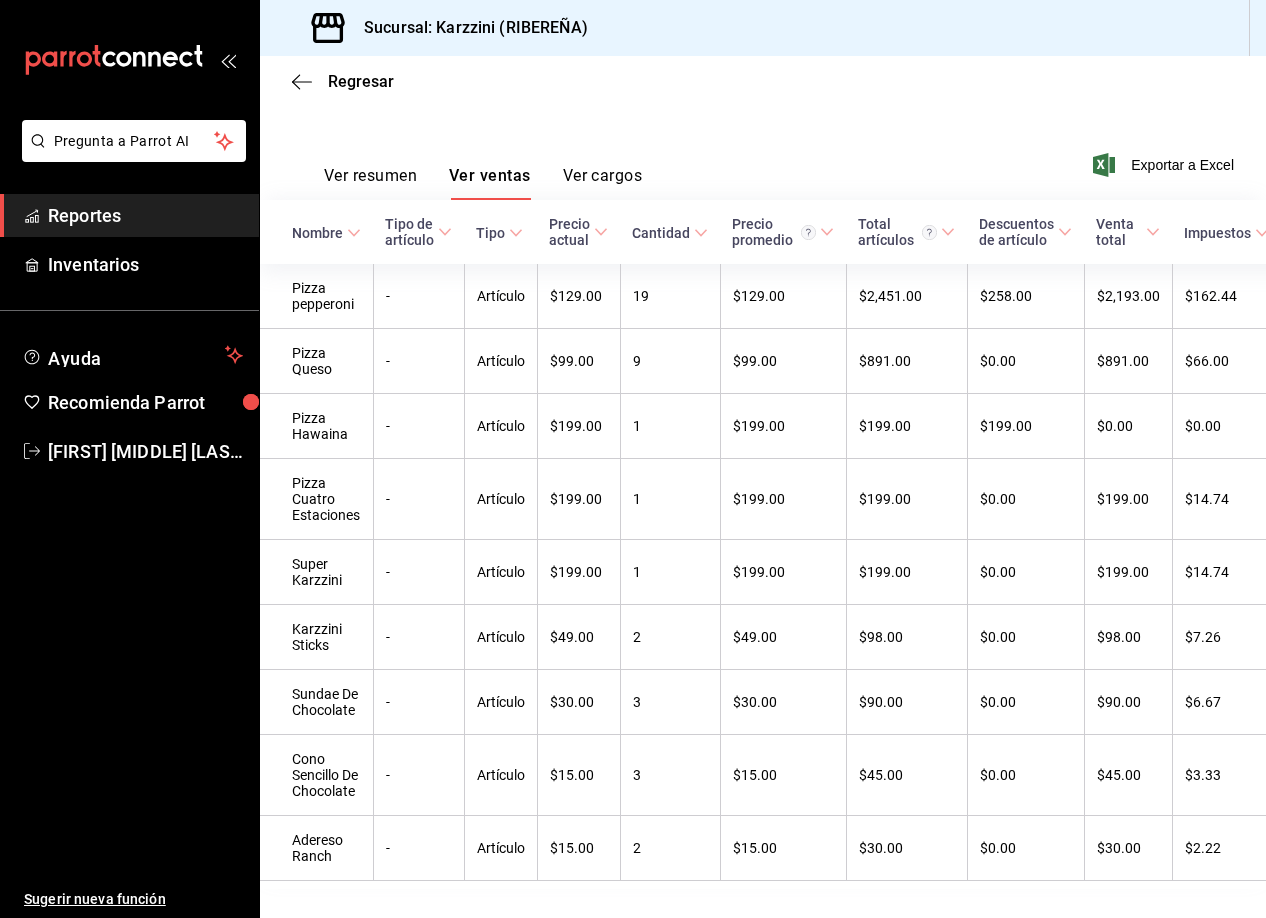 scroll, scrollTop: 274, scrollLeft: 0, axis: vertical 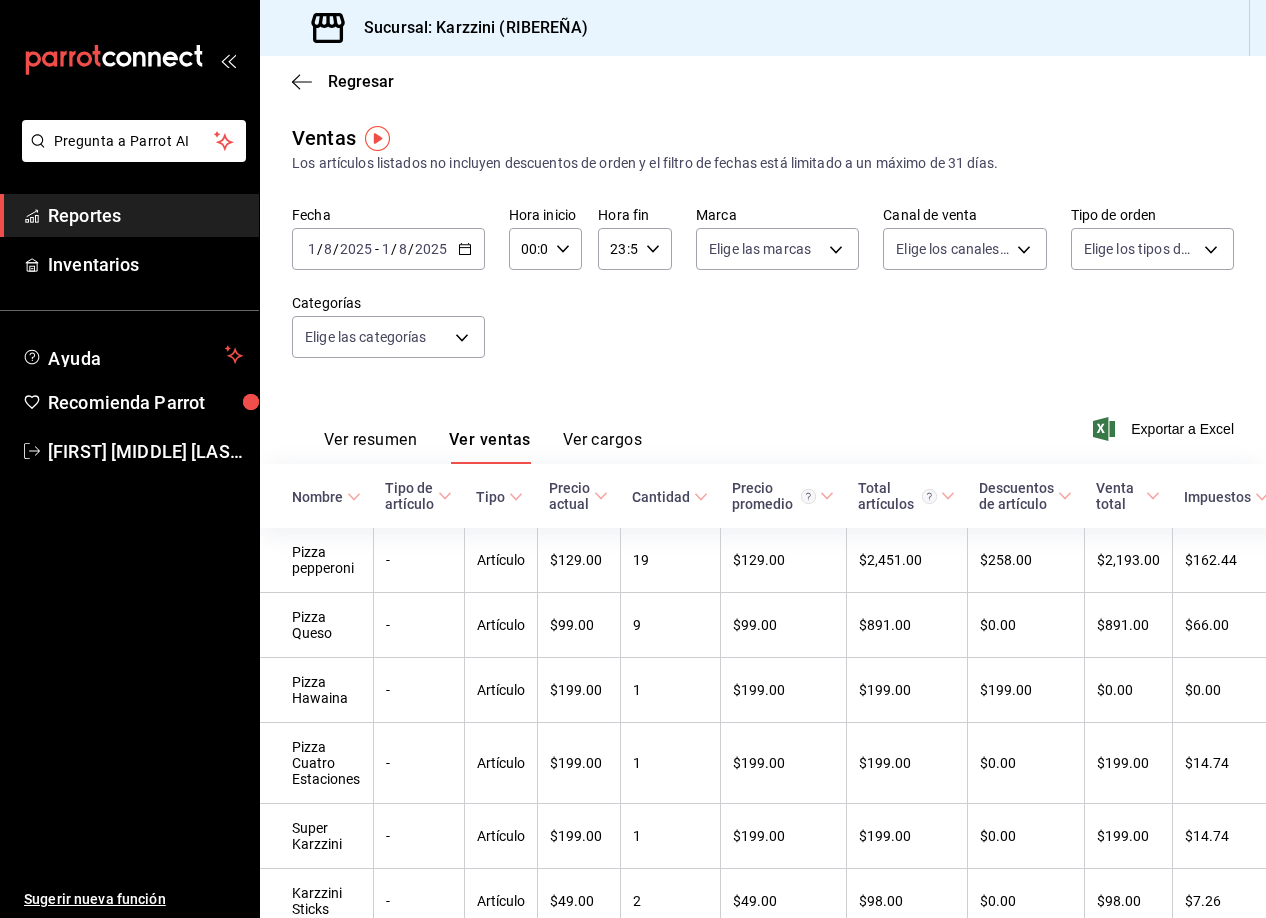 click on "Ver resumen" at bounding box center (370, 447) 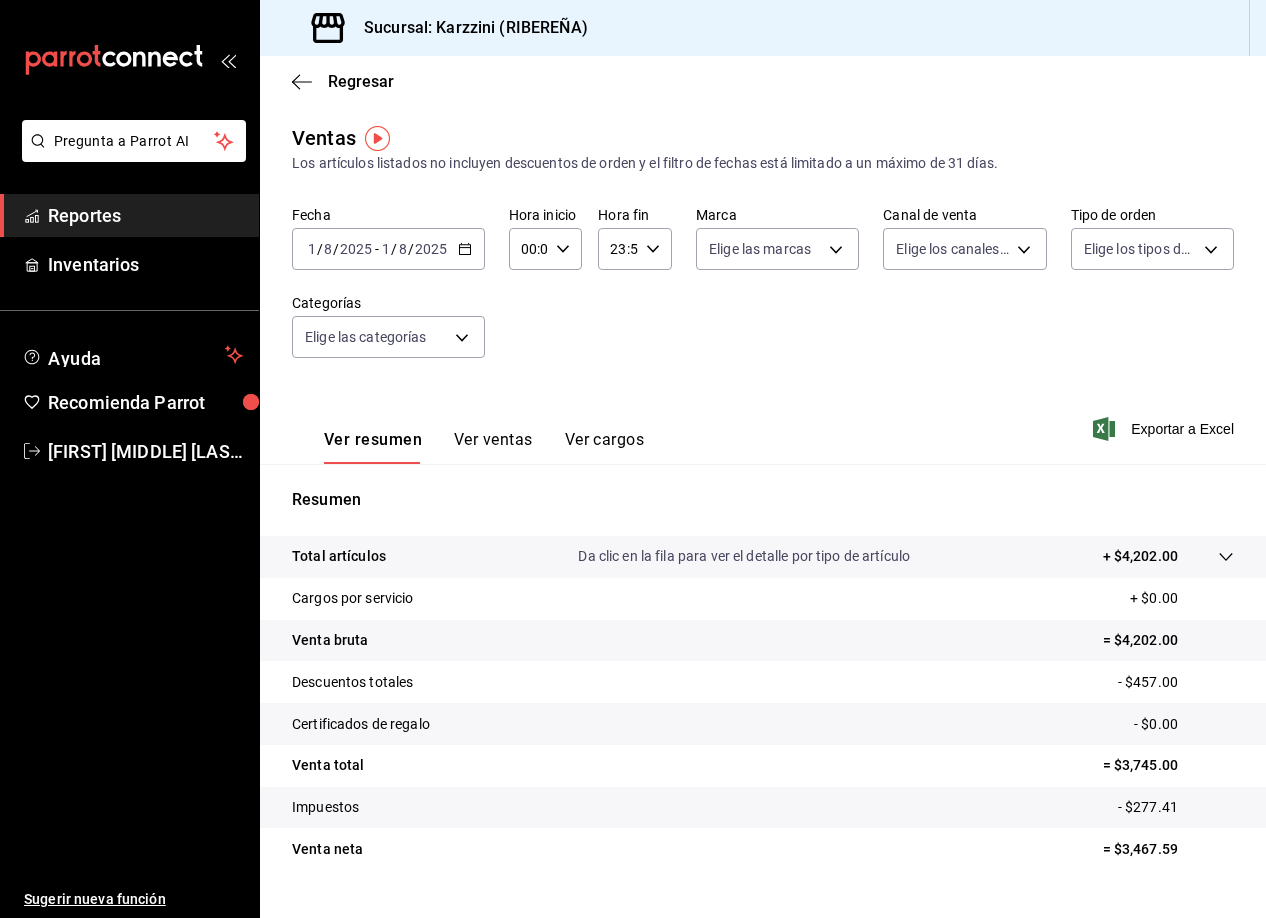 click 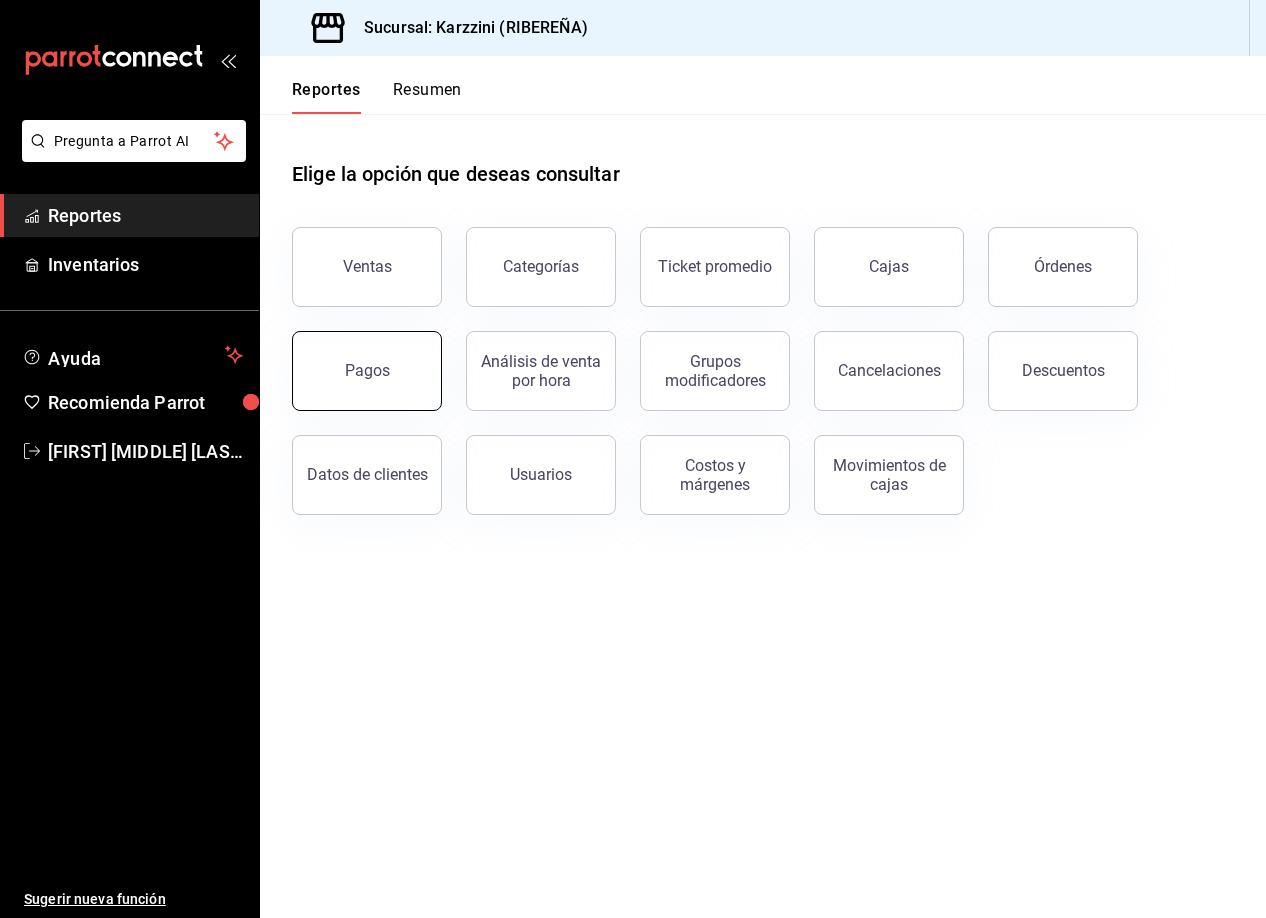 click on "Pagos" at bounding box center [367, 371] 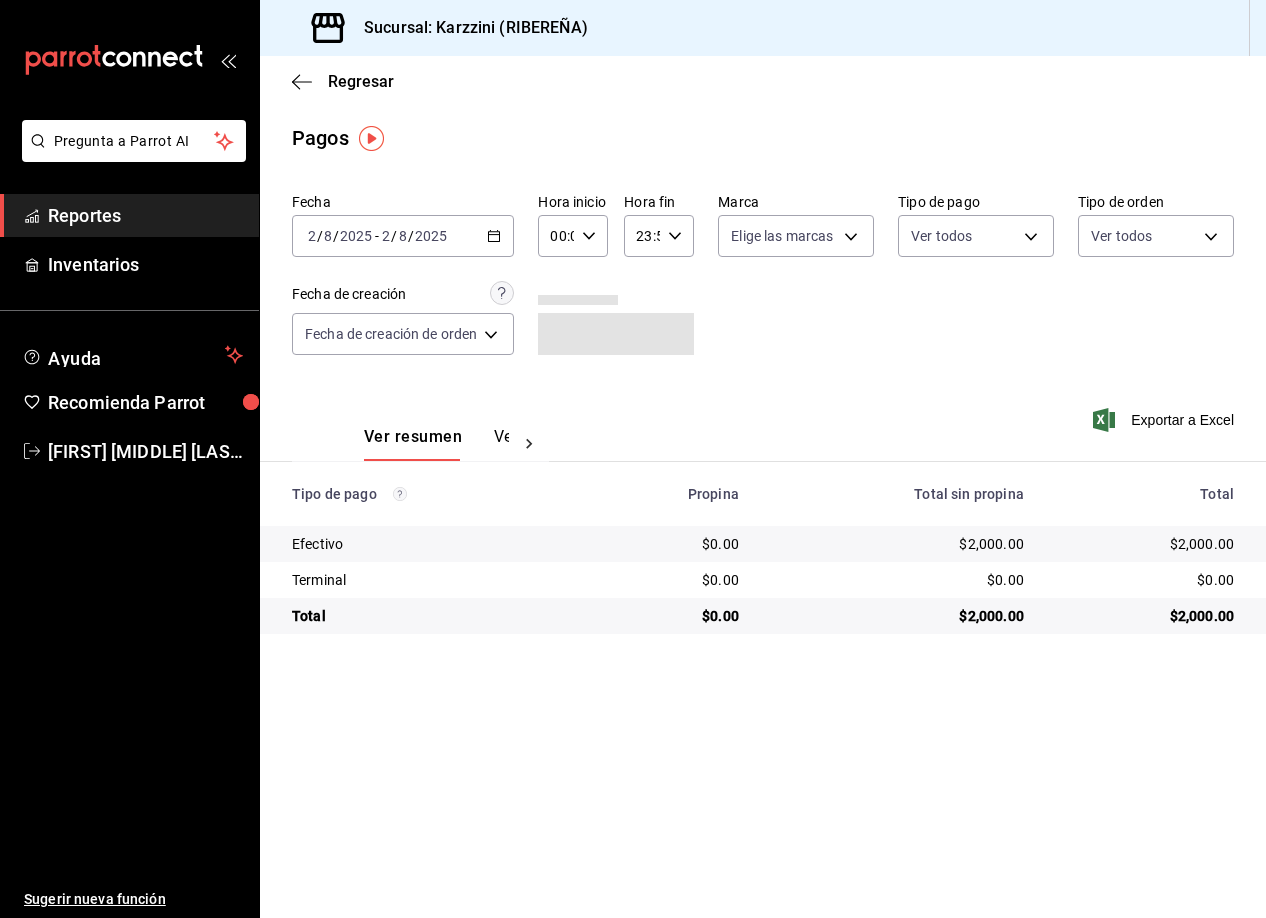 click on "2025" at bounding box center [431, 236] 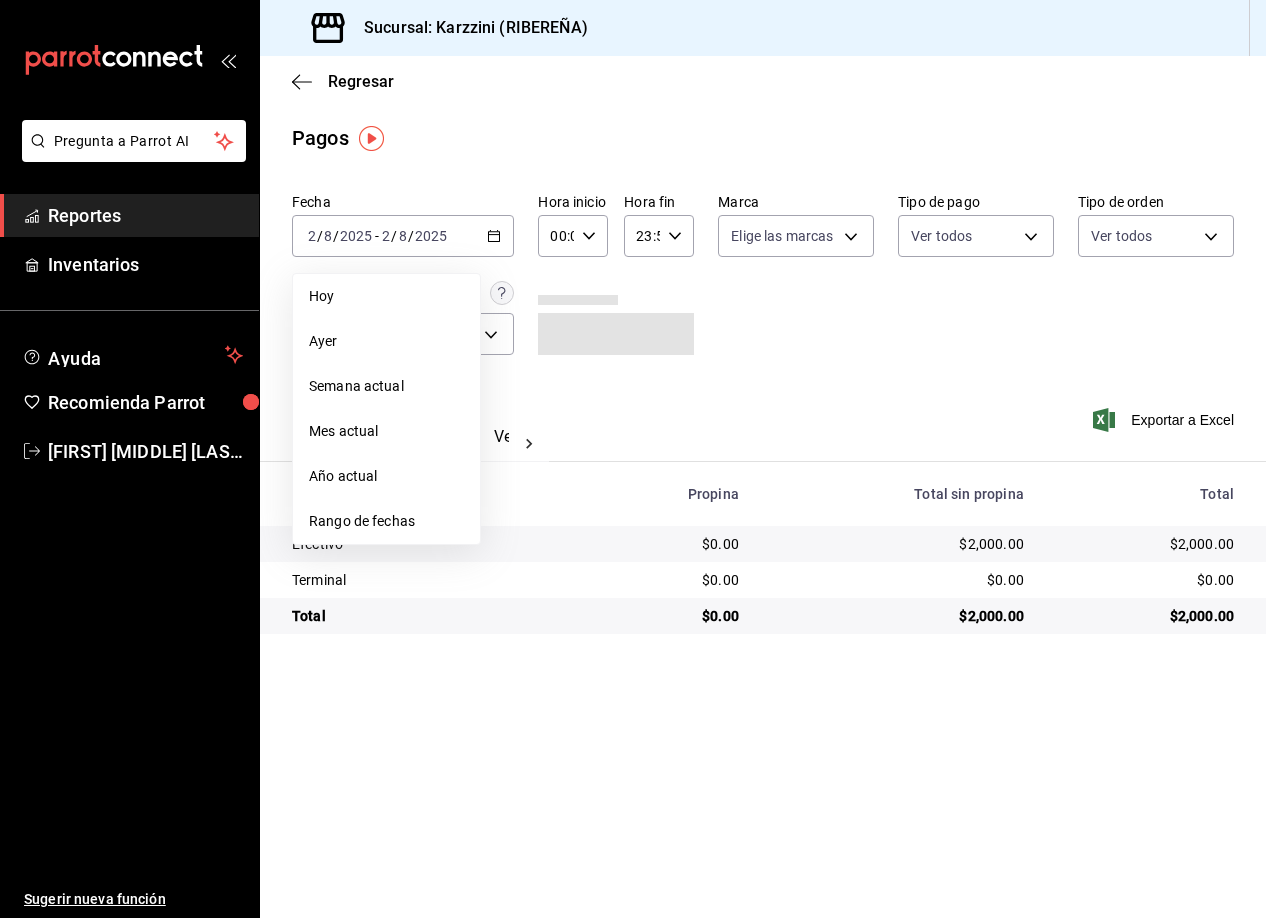 click on "Ayer" at bounding box center (386, 341) 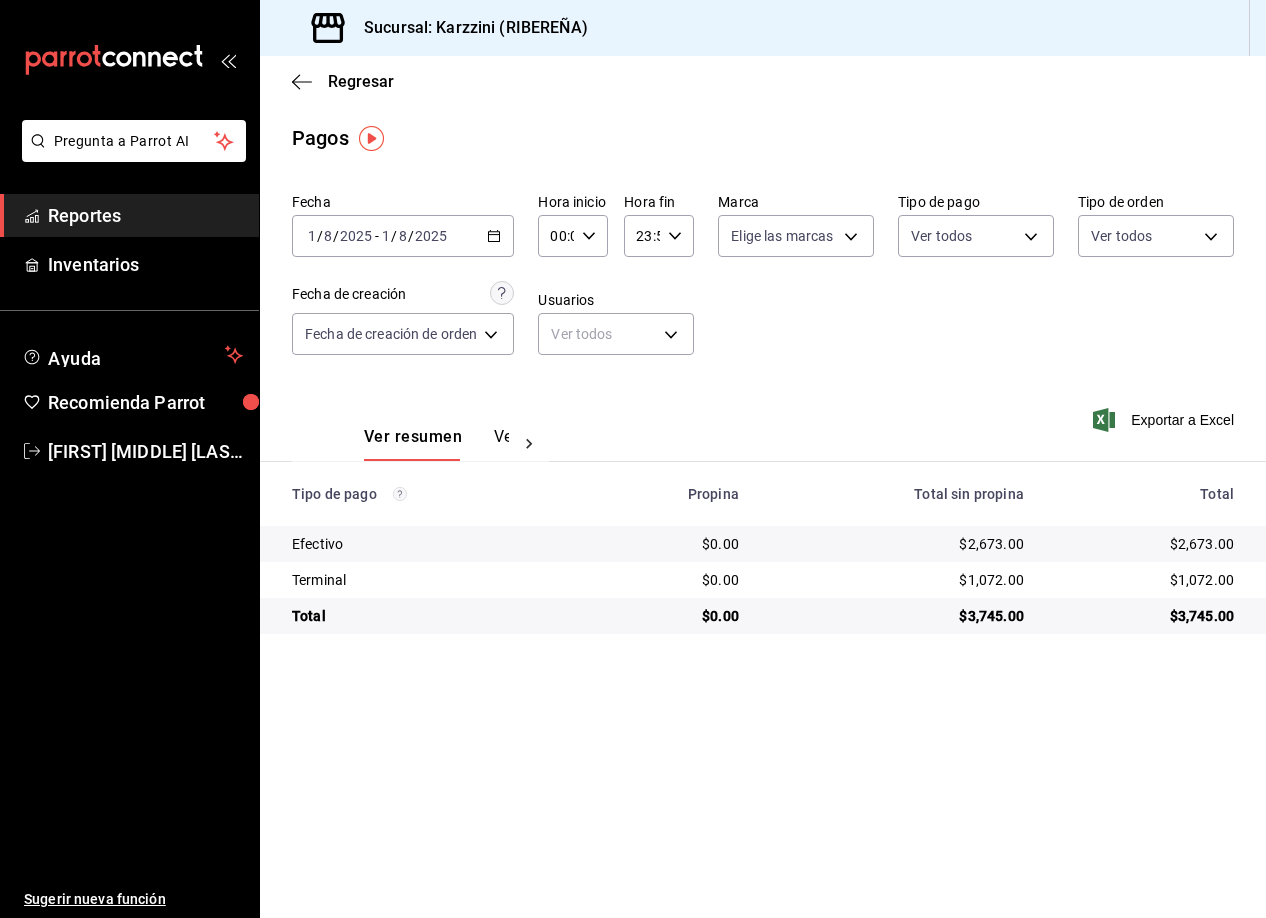 click 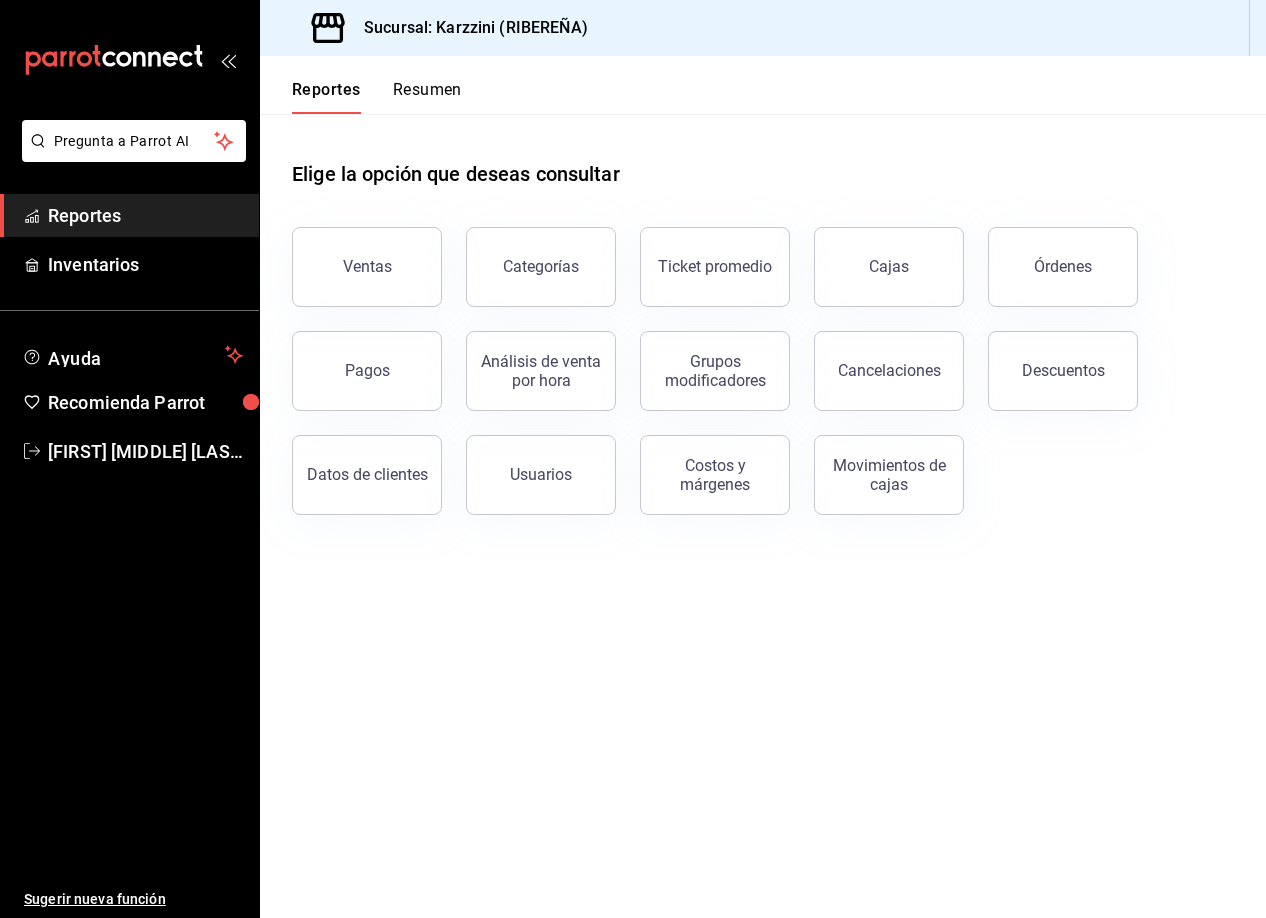 click on "Reportes" at bounding box center (326, 97) 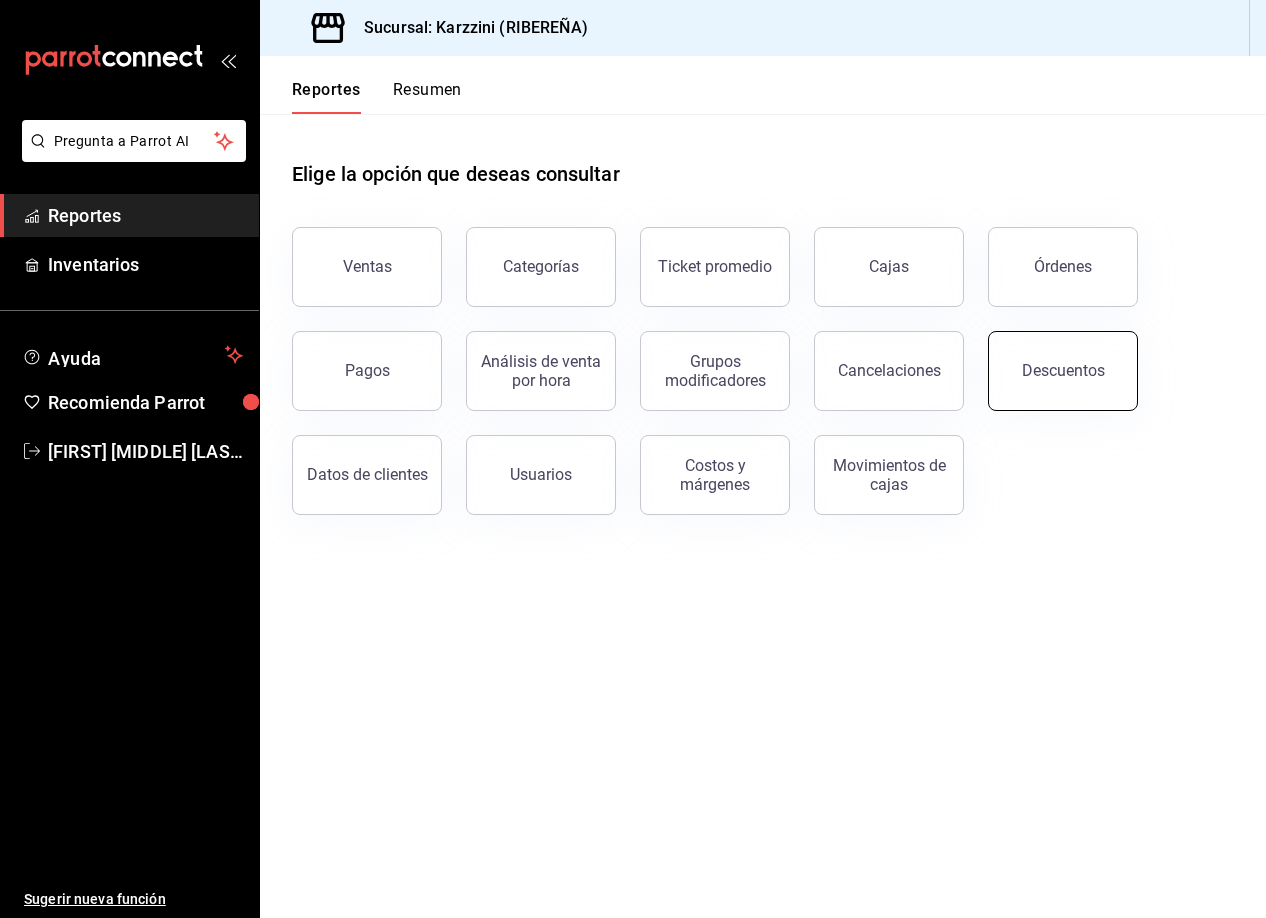 click on "Descuentos" at bounding box center [1063, 370] 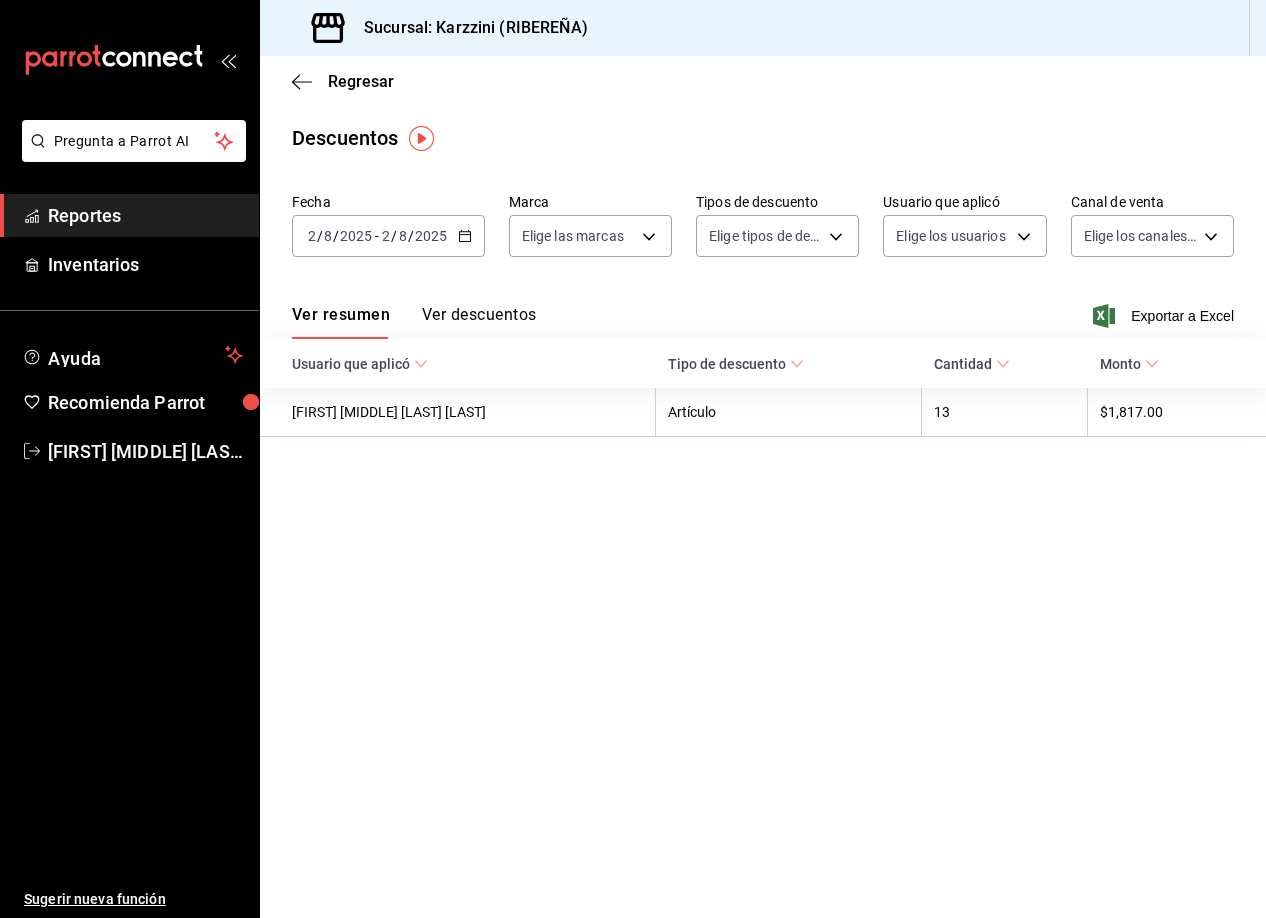 click on "2025" at bounding box center [431, 236] 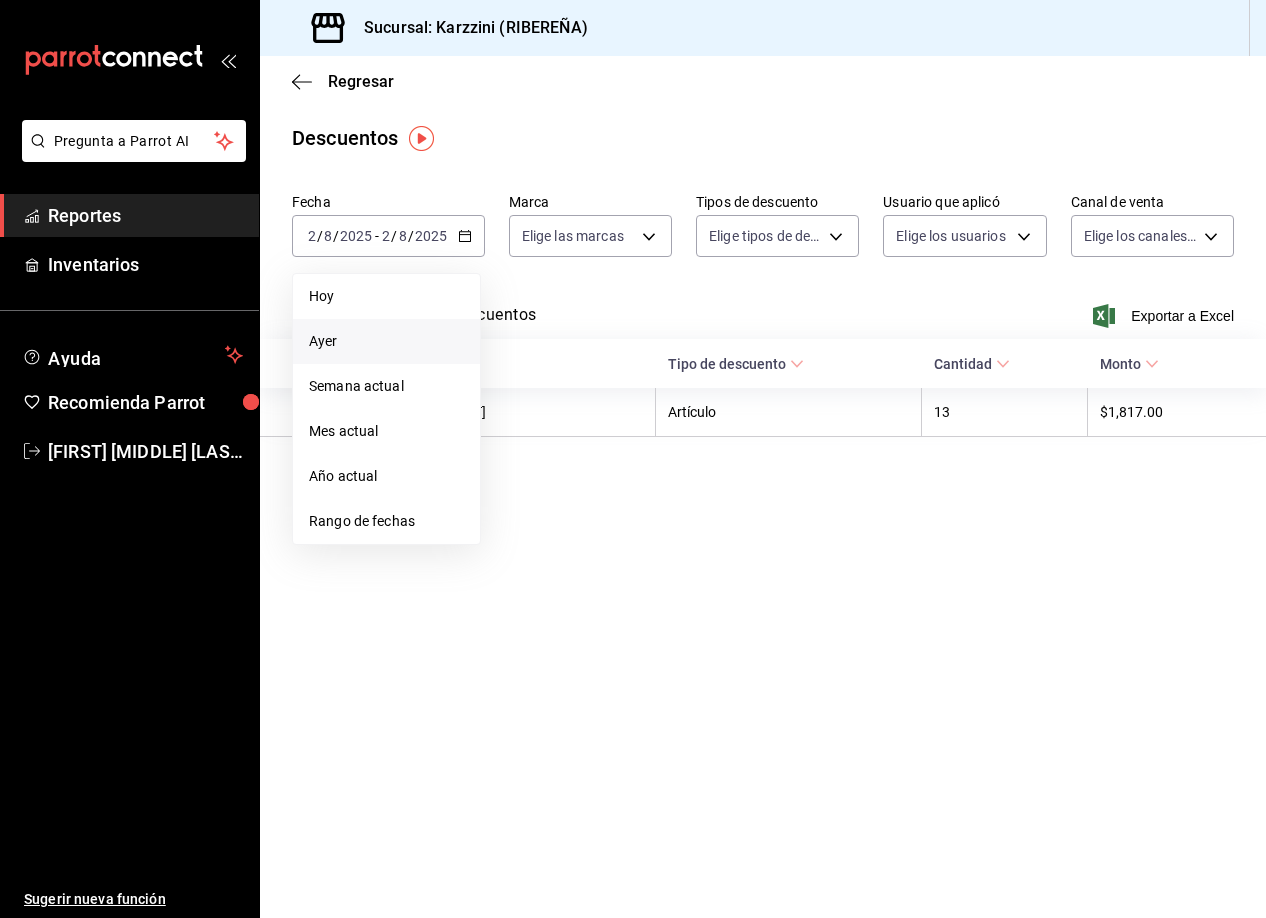 click on "Ayer" at bounding box center [386, 341] 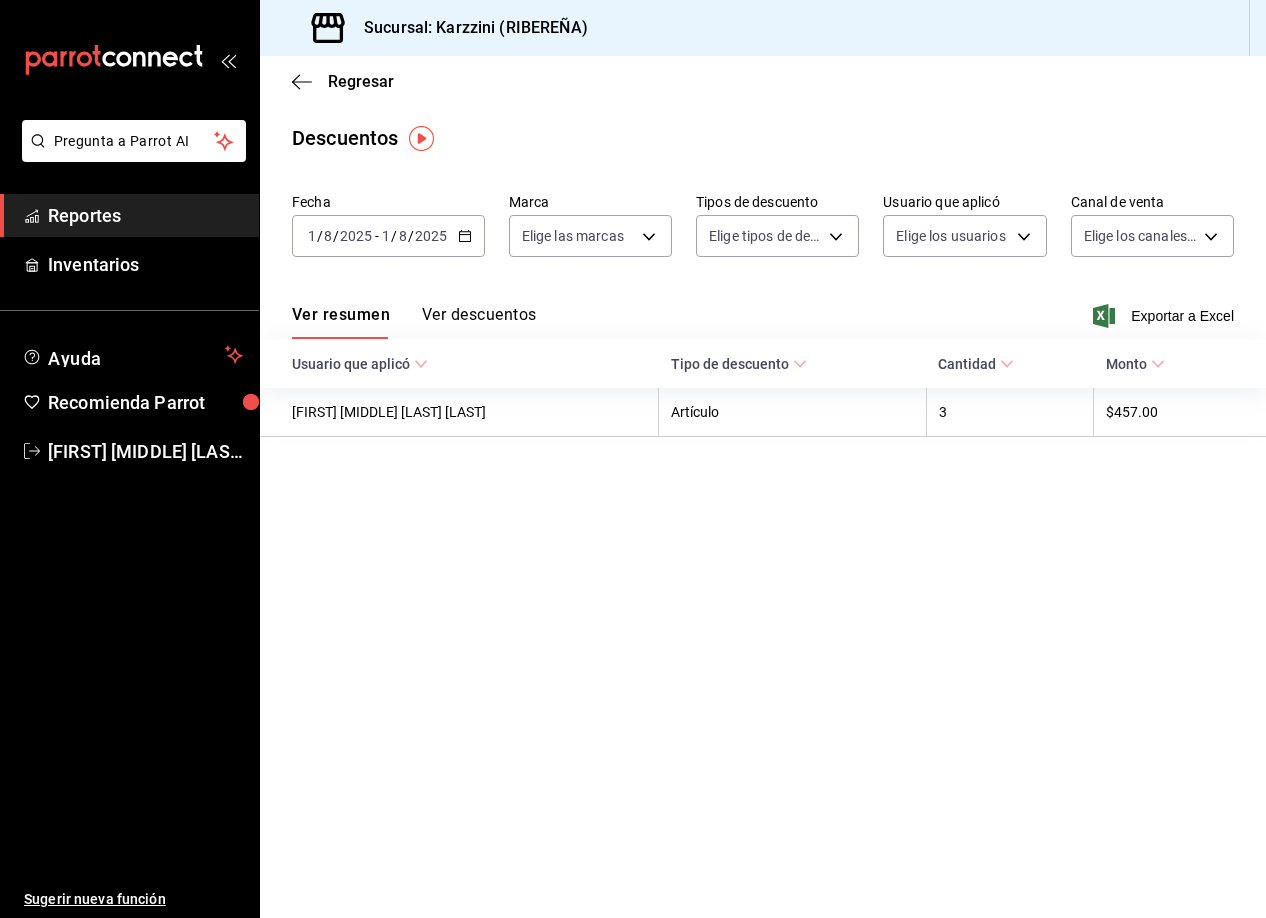 click on "Ver descuentos" at bounding box center [479, 322] 